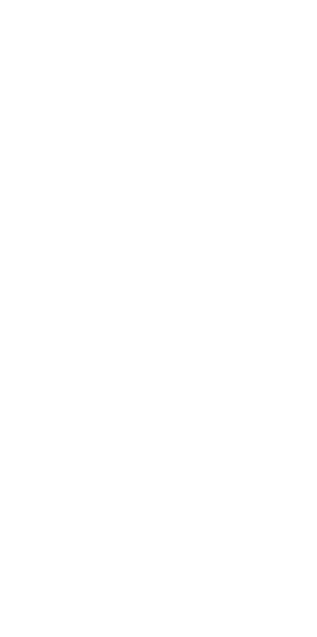 scroll, scrollTop: 0, scrollLeft: 0, axis: both 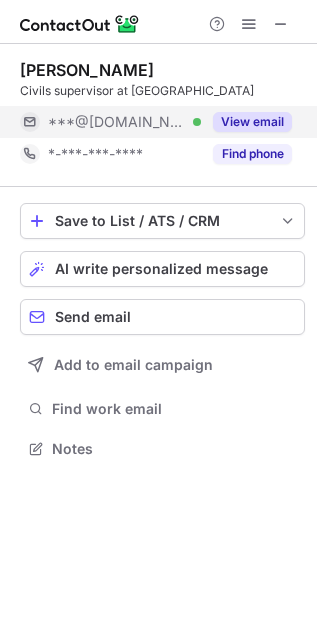 click on "View email" at bounding box center [252, 122] 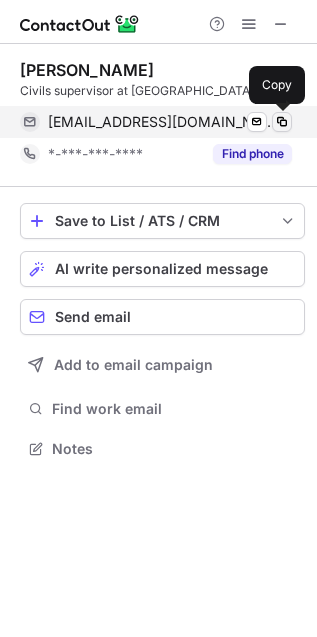 click at bounding box center [282, 122] 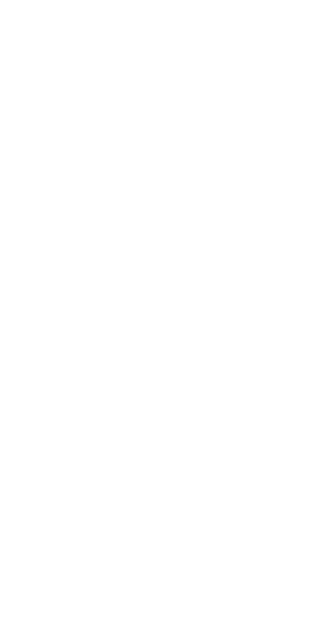 scroll, scrollTop: 0, scrollLeft: 0, axis: both 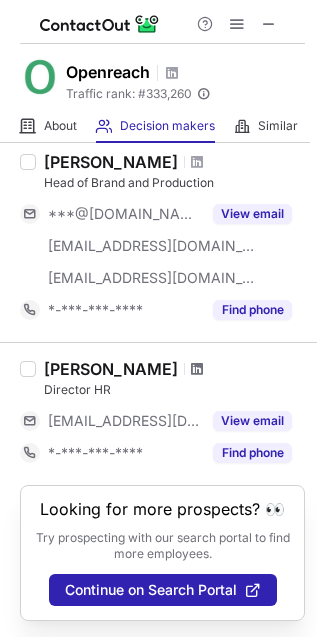 click at bounding box center [197, 369] 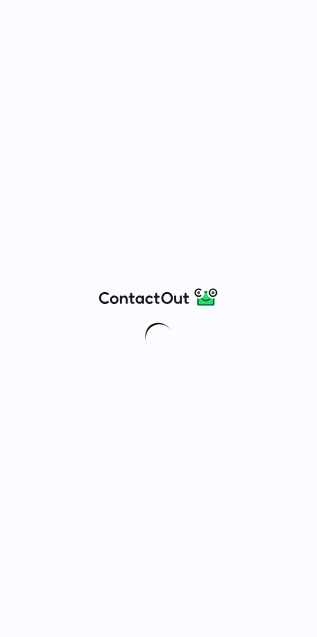 scroll, scrollTop: 0, scrollLeft: 0, axis: both 